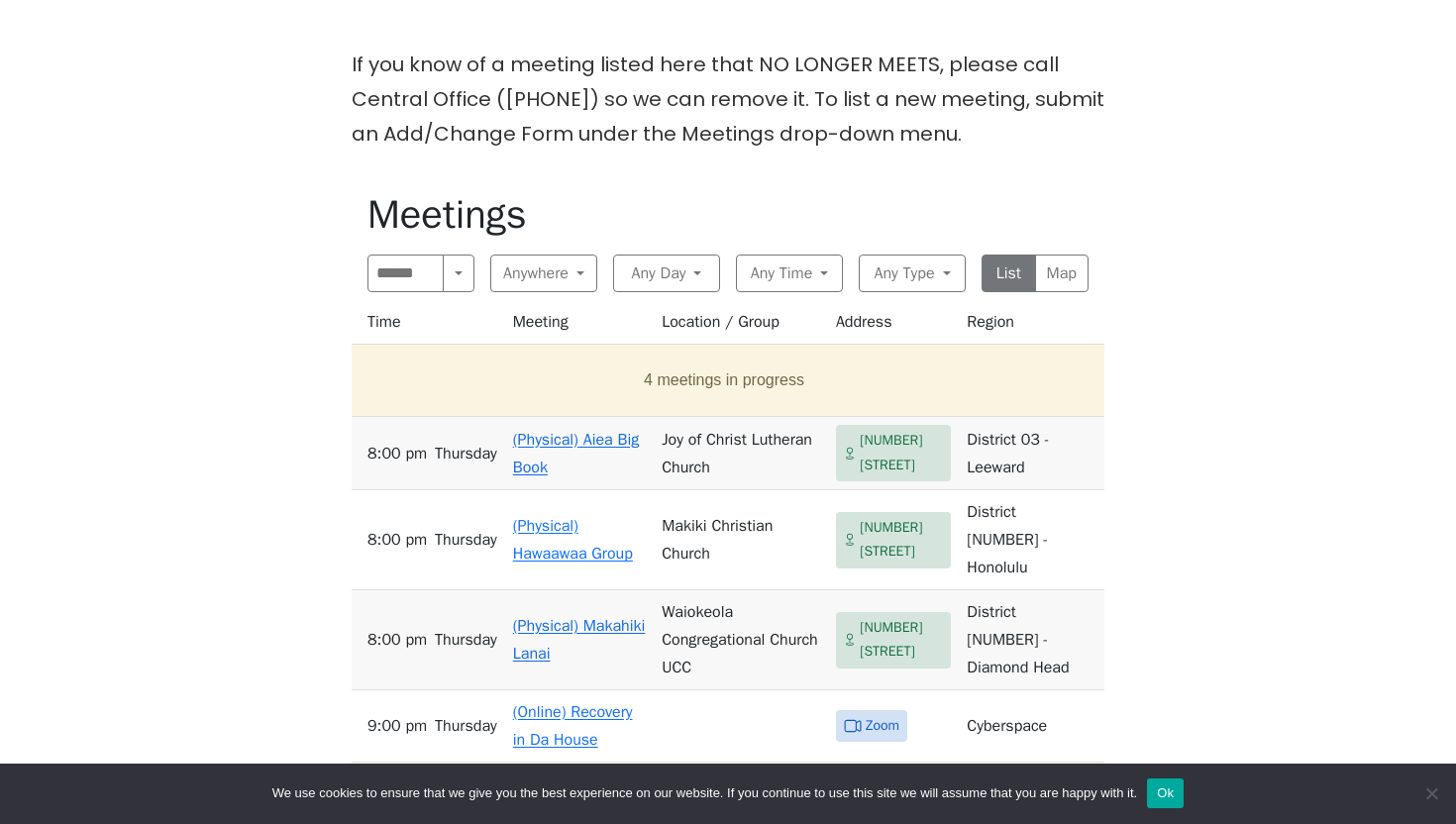 scroll, scrollTop: 521, scrollLeft: 0, axis: vertical 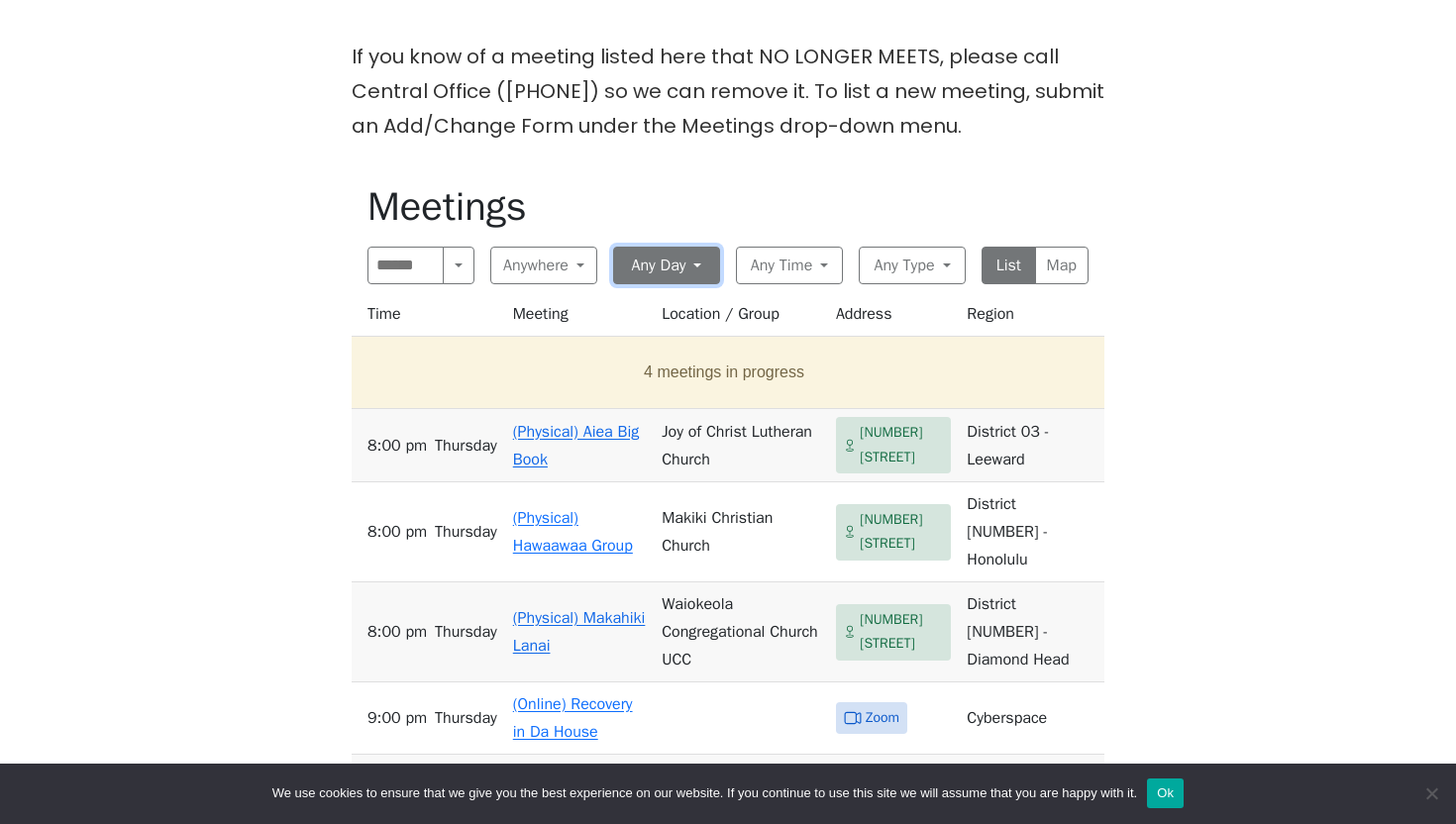 click on "Any Day" at bounding box center [667, 265] 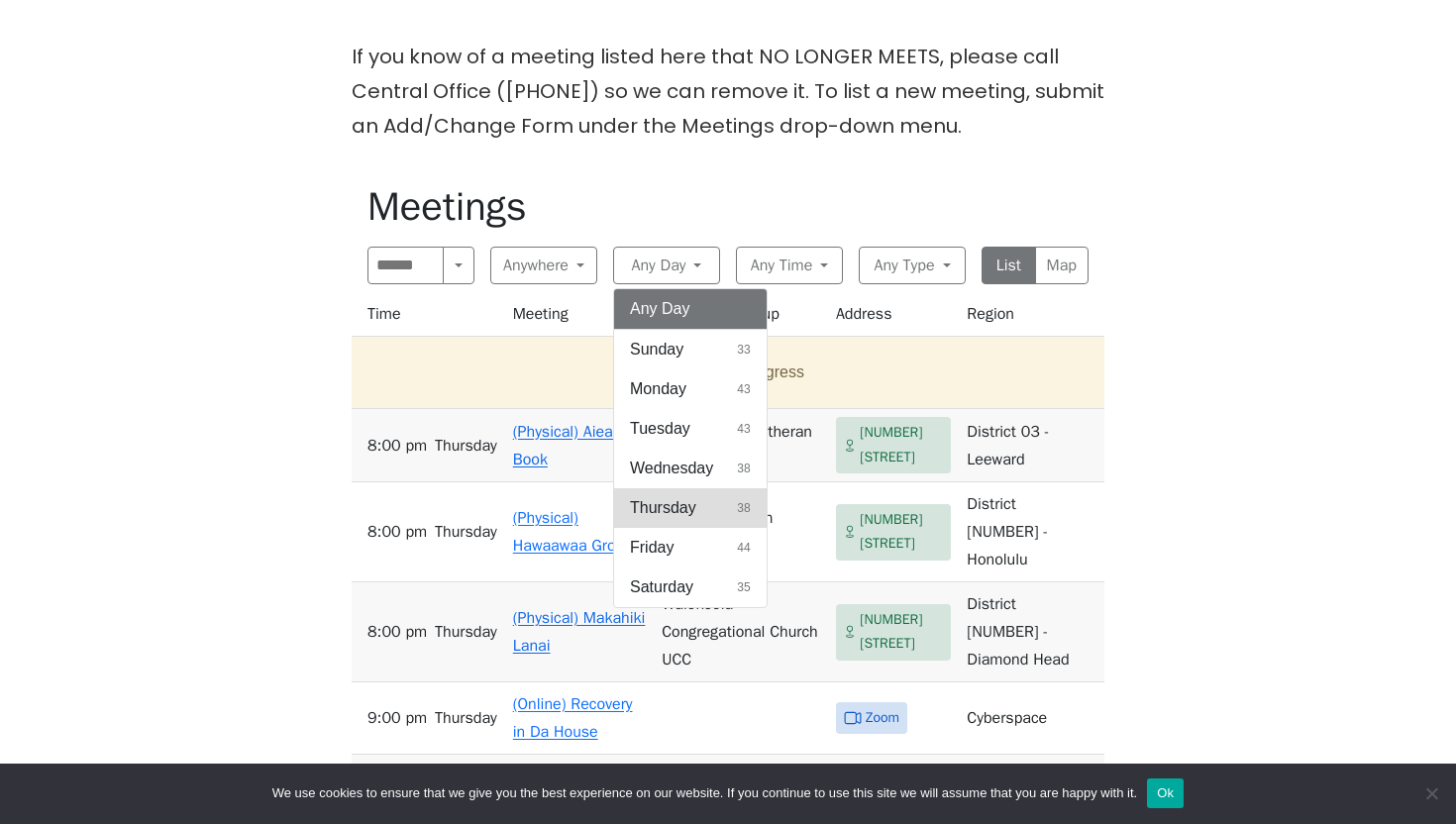 click on "Thursday" at bounding box center [663, 508] 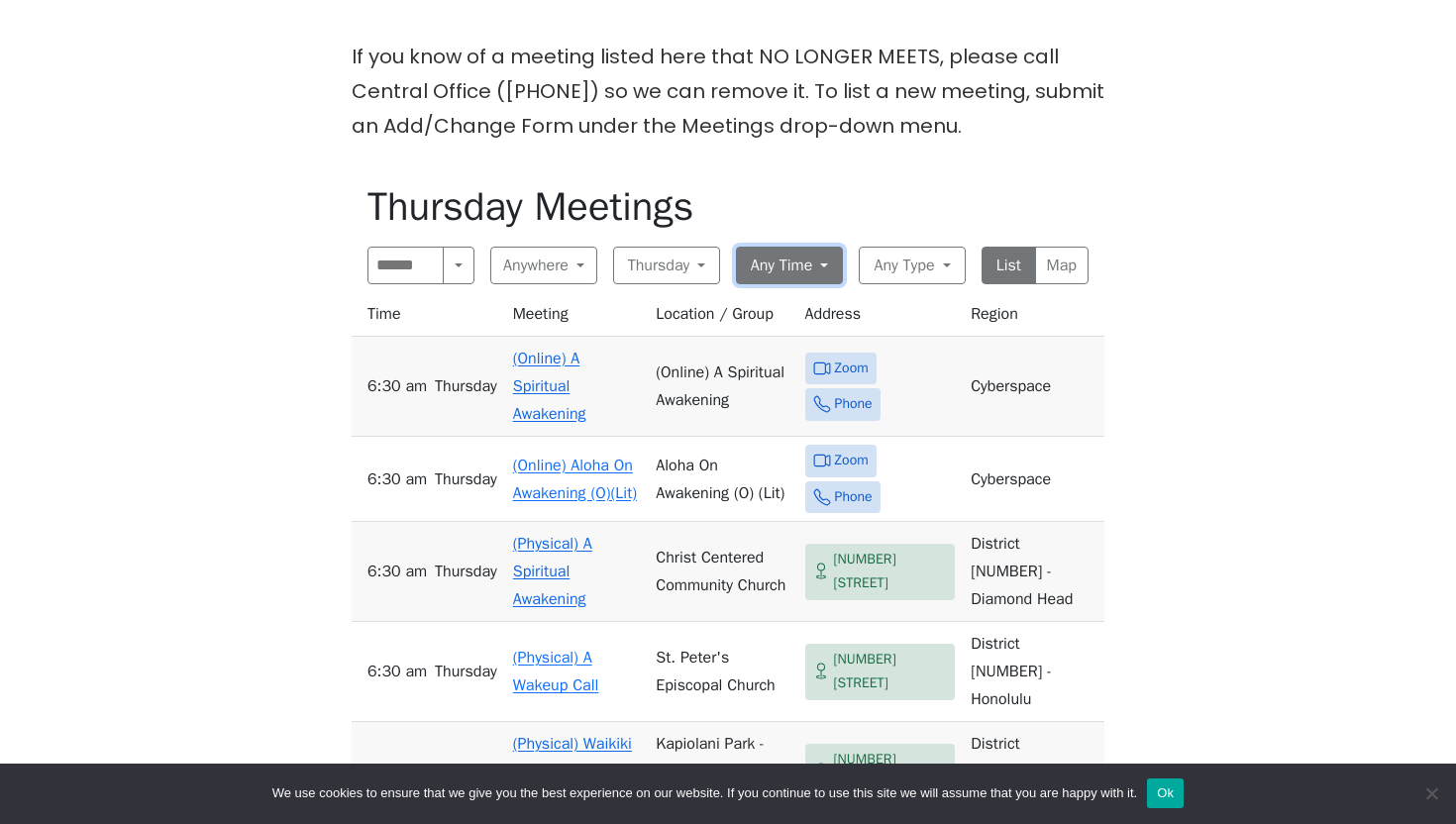 click on "Any Time" at bounding box center [789, 265] 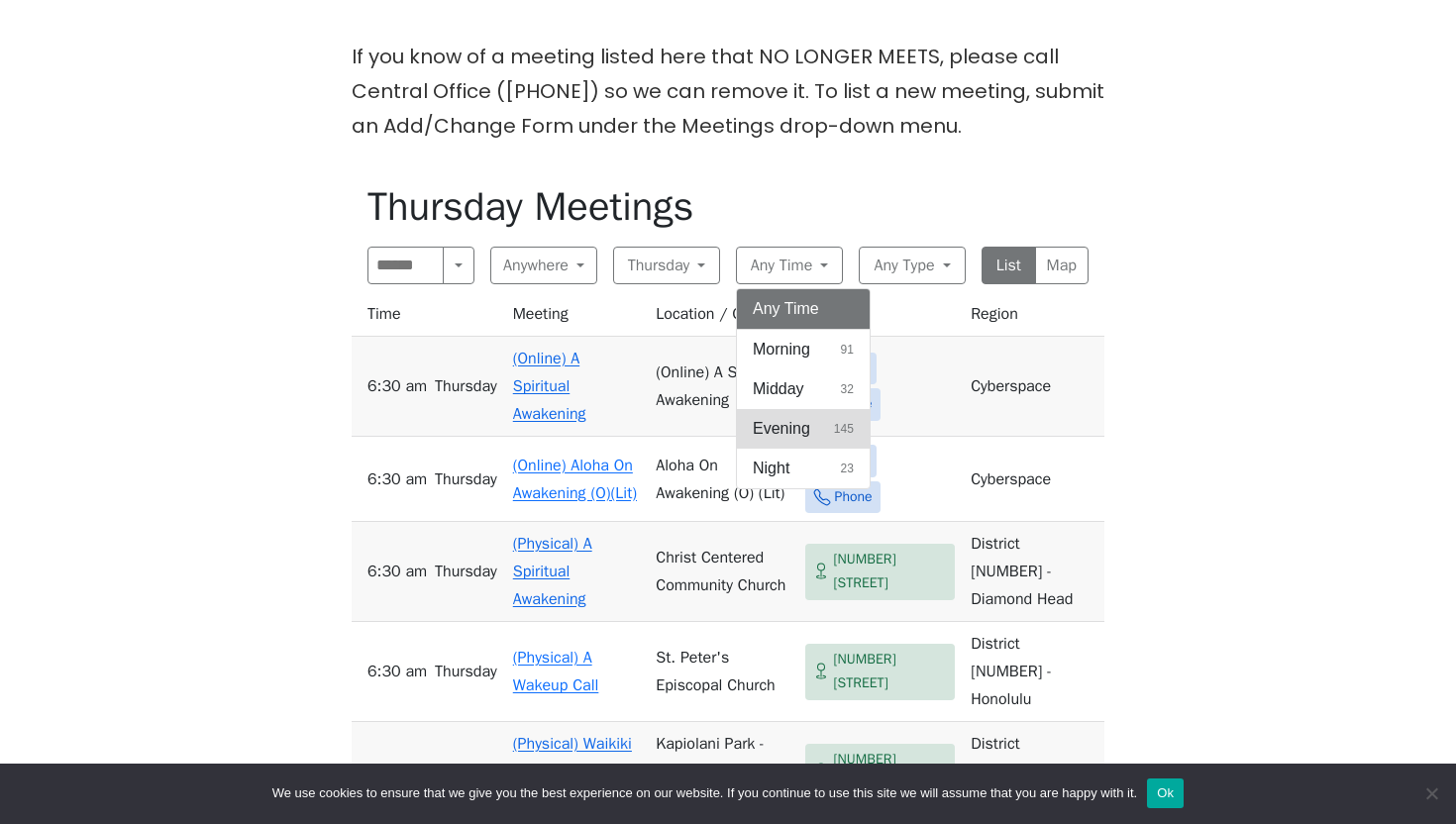 click on "Evening" at bounding box center (781, 429) 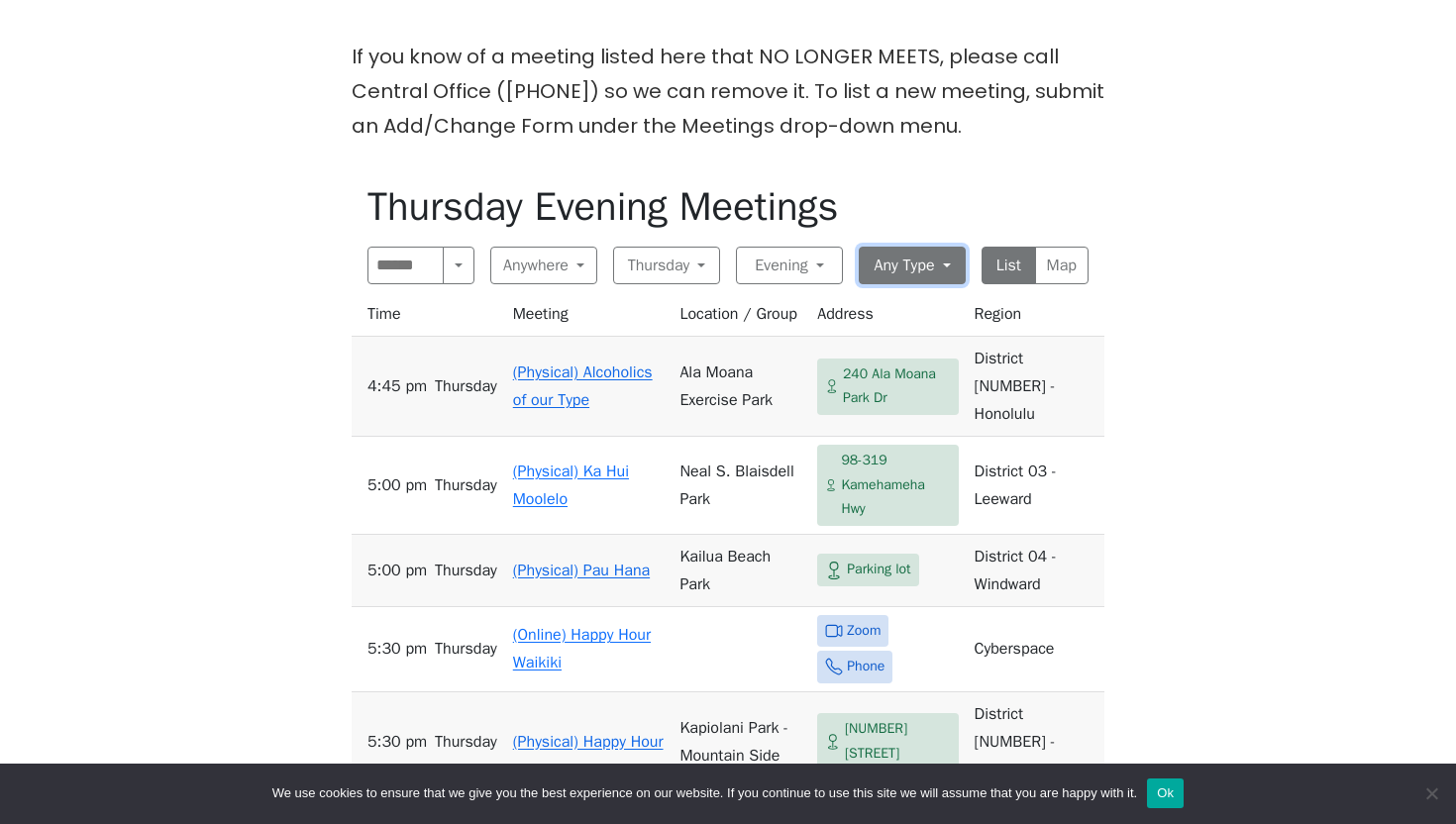 click on "Any Type" at bounding box center (912, 265) 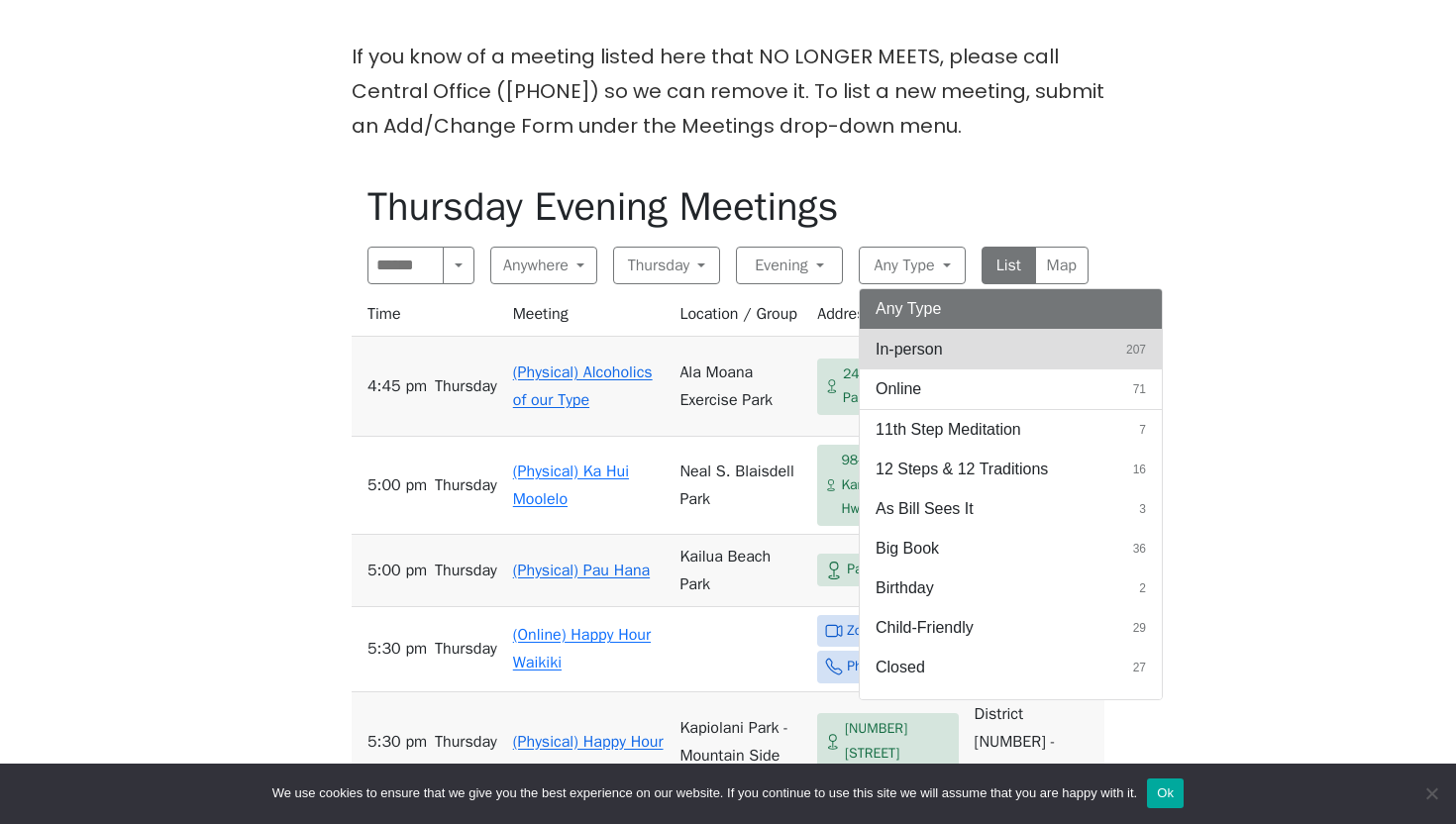 click on "In-person" at bounding box center (909, 350) 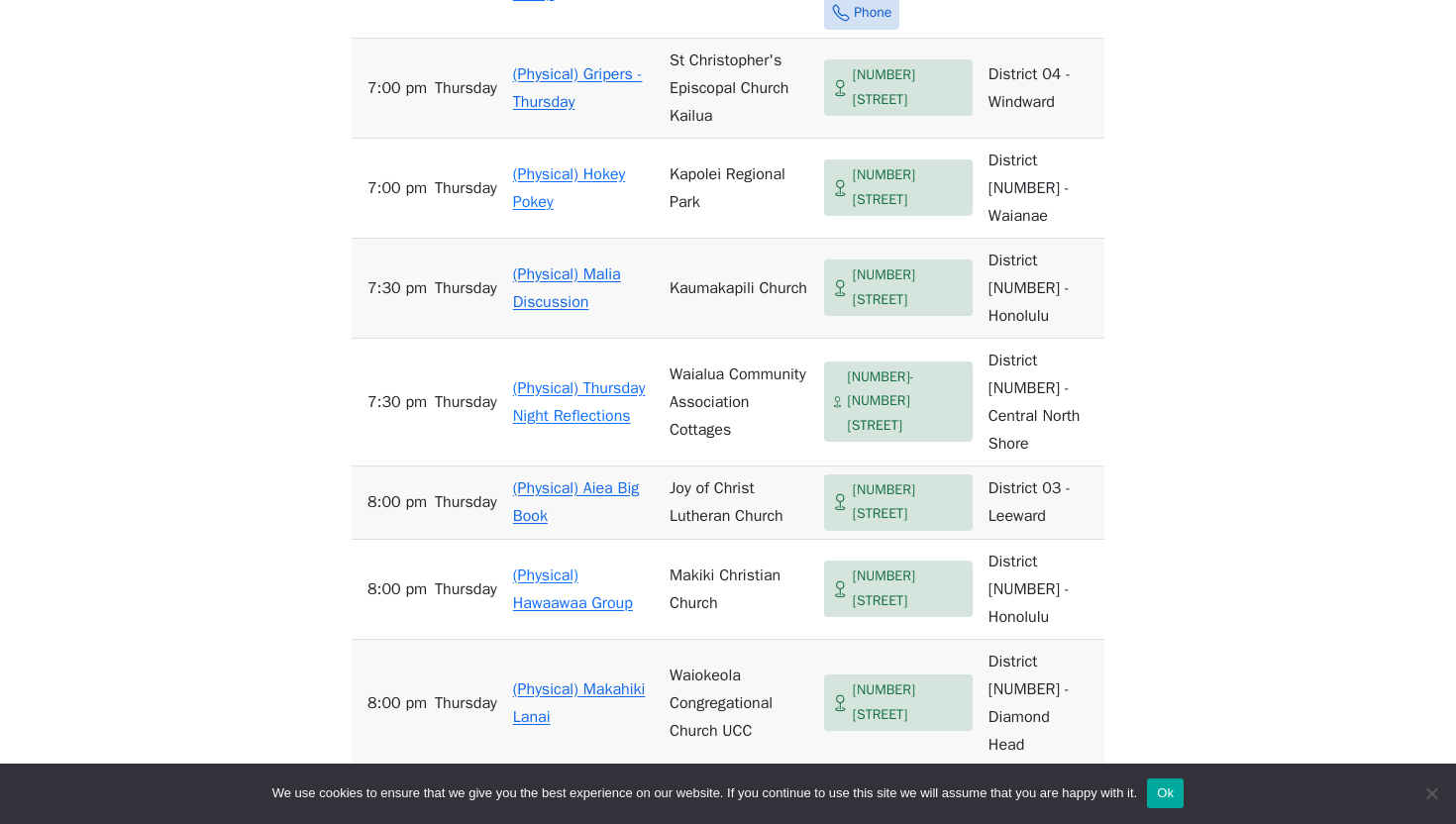scroll, scrollTop: 1873, scrollLeft: 0, axis: vertical 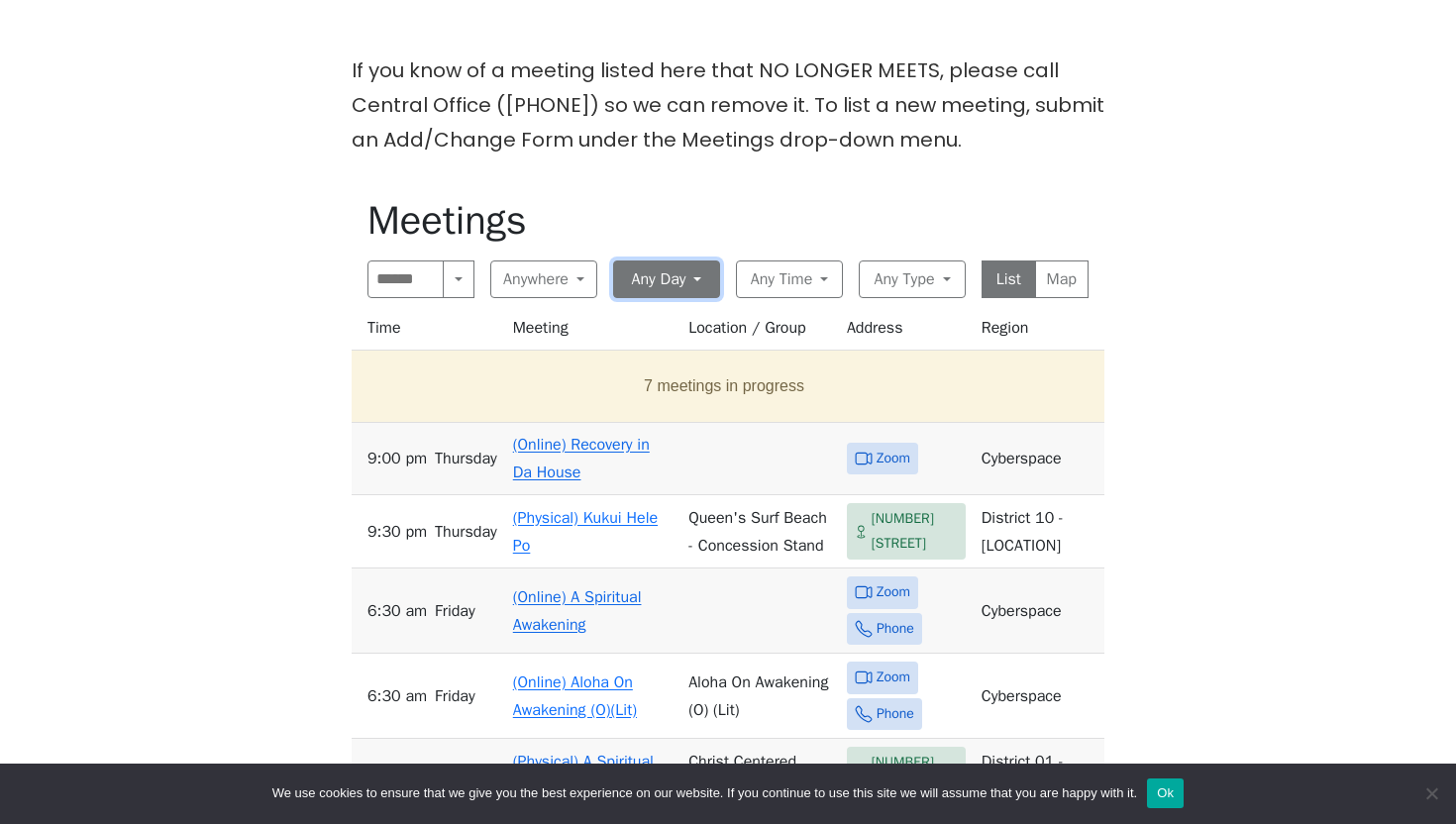 click on "Any Day" at bounding box center [667, 279] 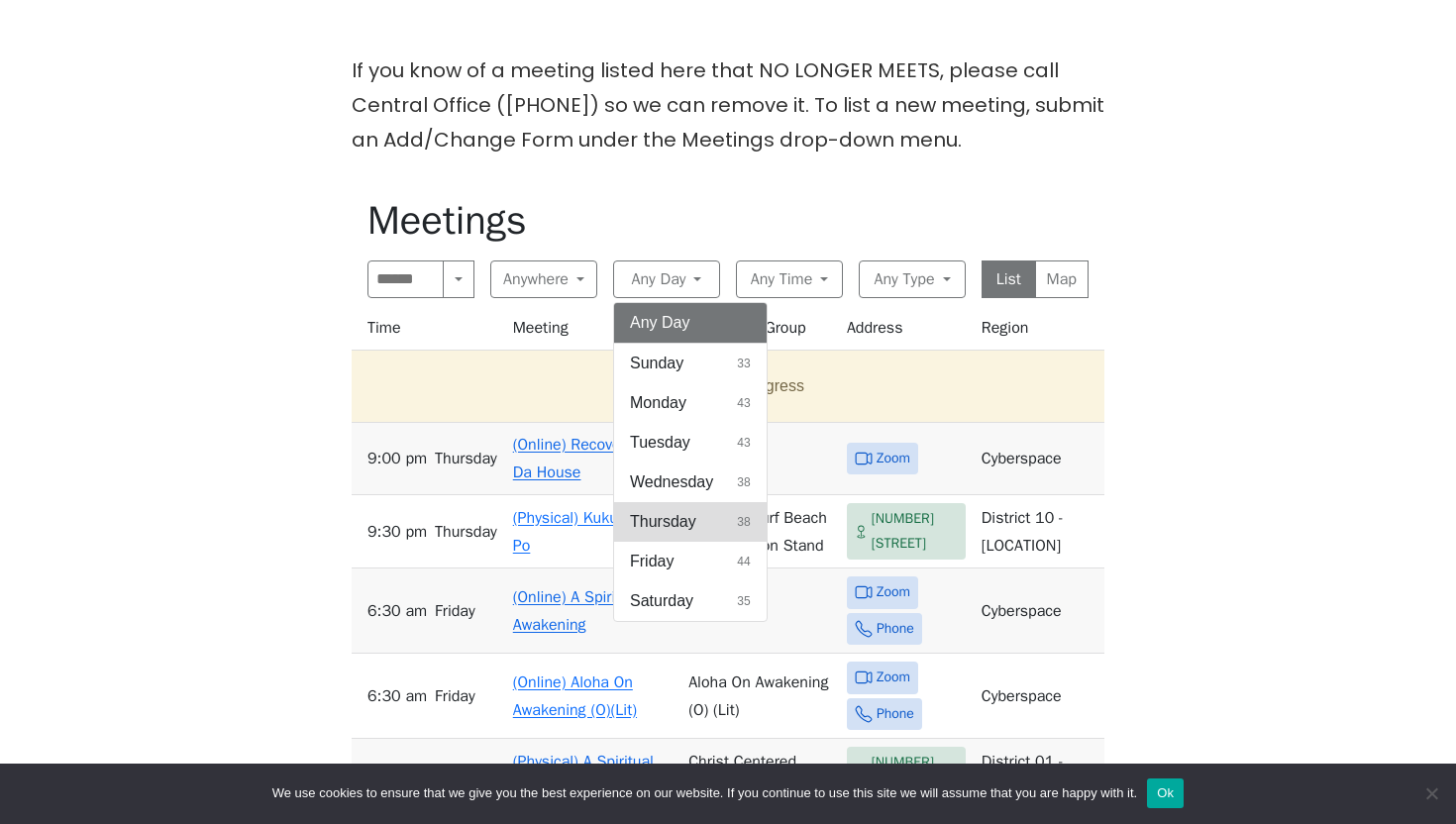 click on "Thursday" at bounding box center [663, 522] 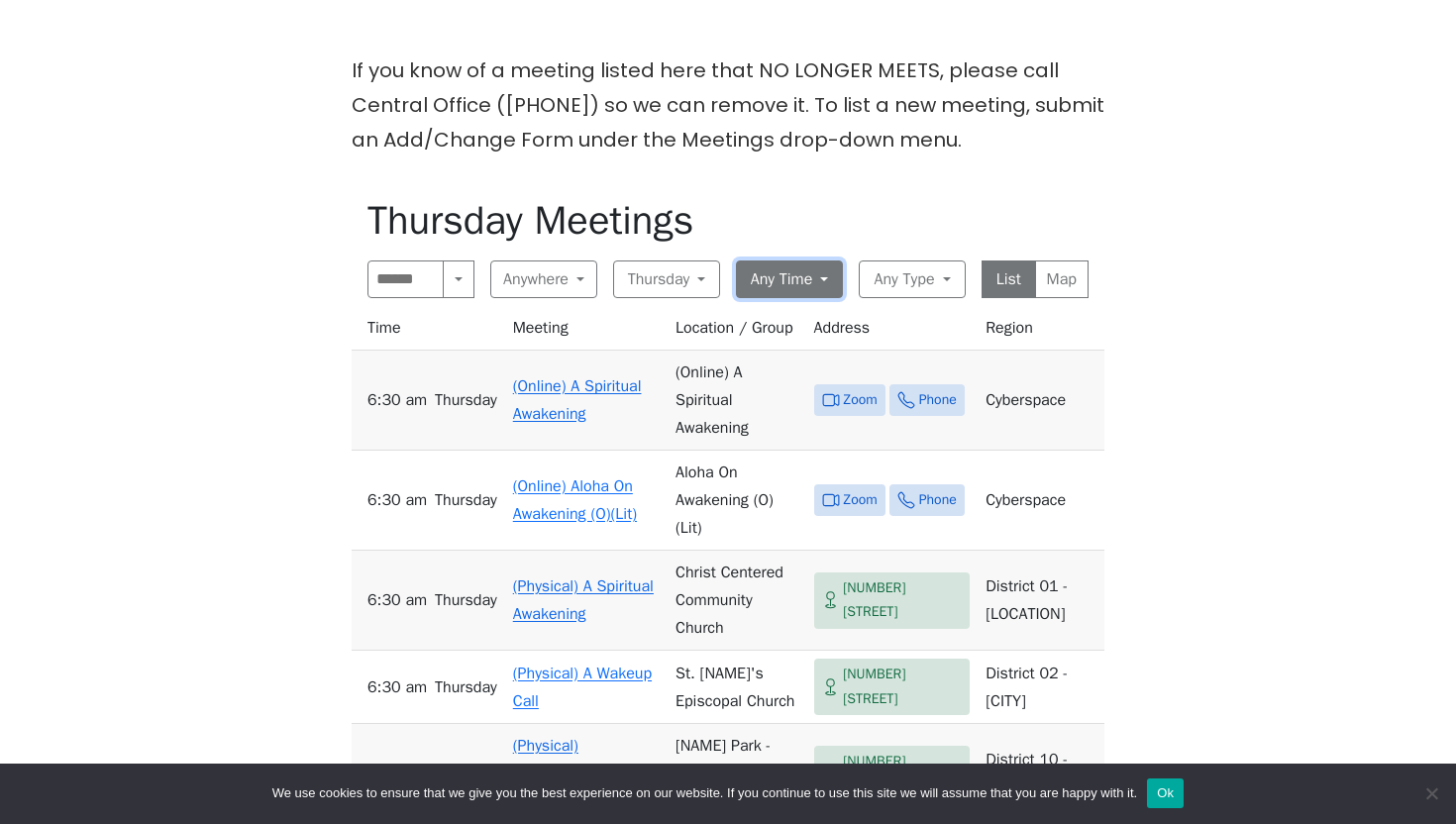 click on "Any Time" at bounding box center (789, 279) 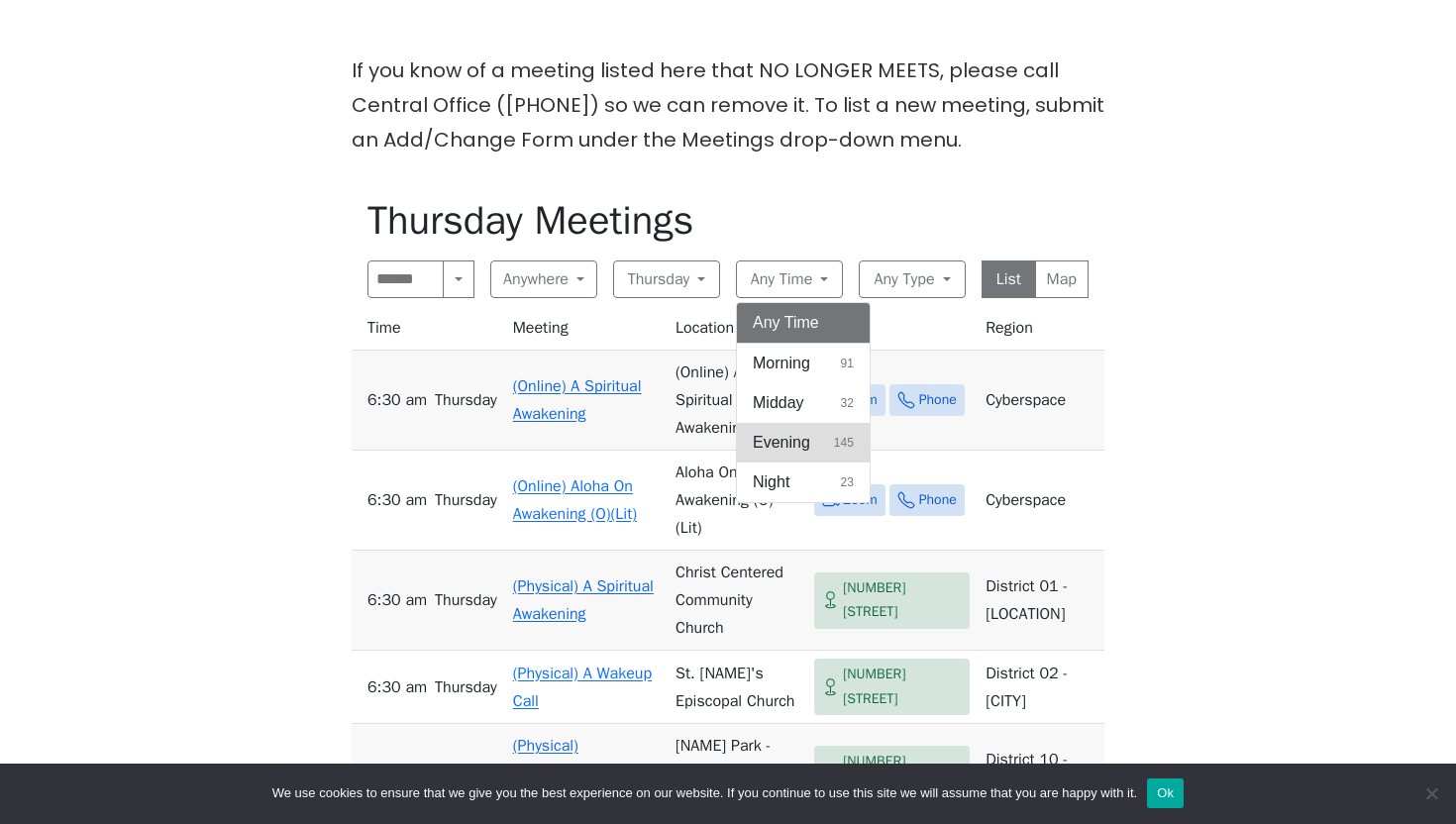 click on "Evening" at bounding box center [781, 443] 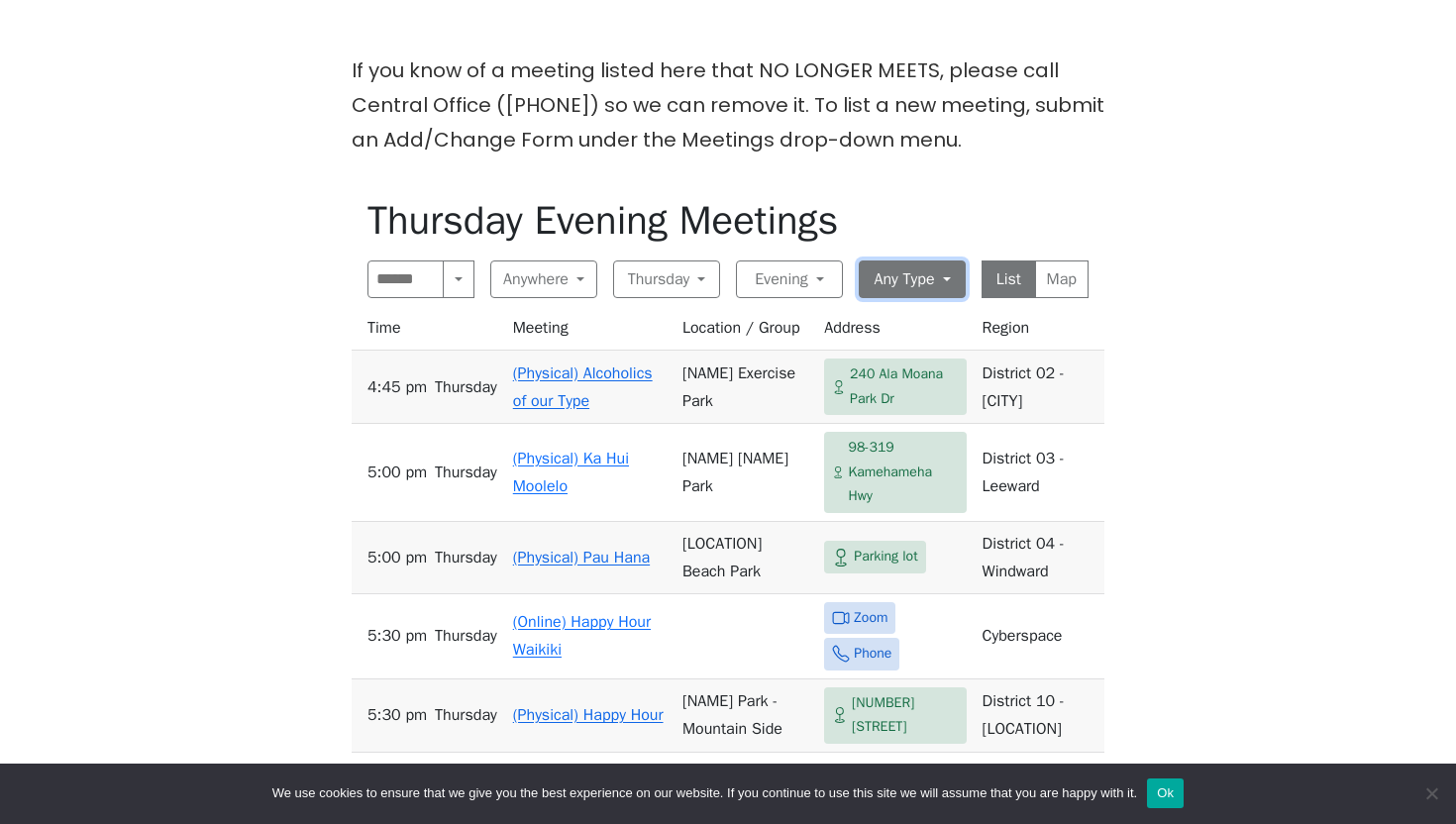 click on "Any Type" at bounding box center [912, 279] 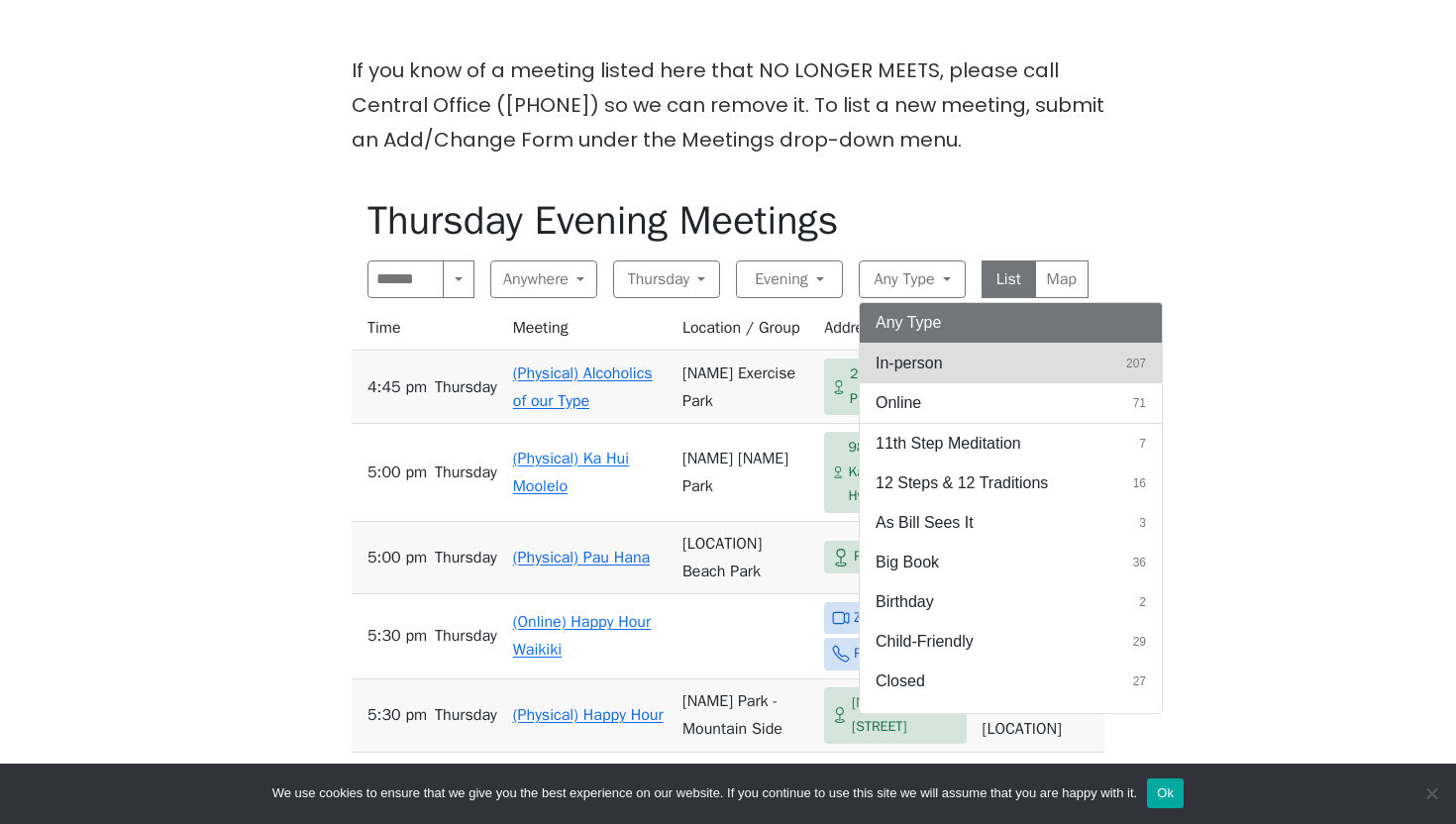 click on "In-person" at bounding box center [909, 363] 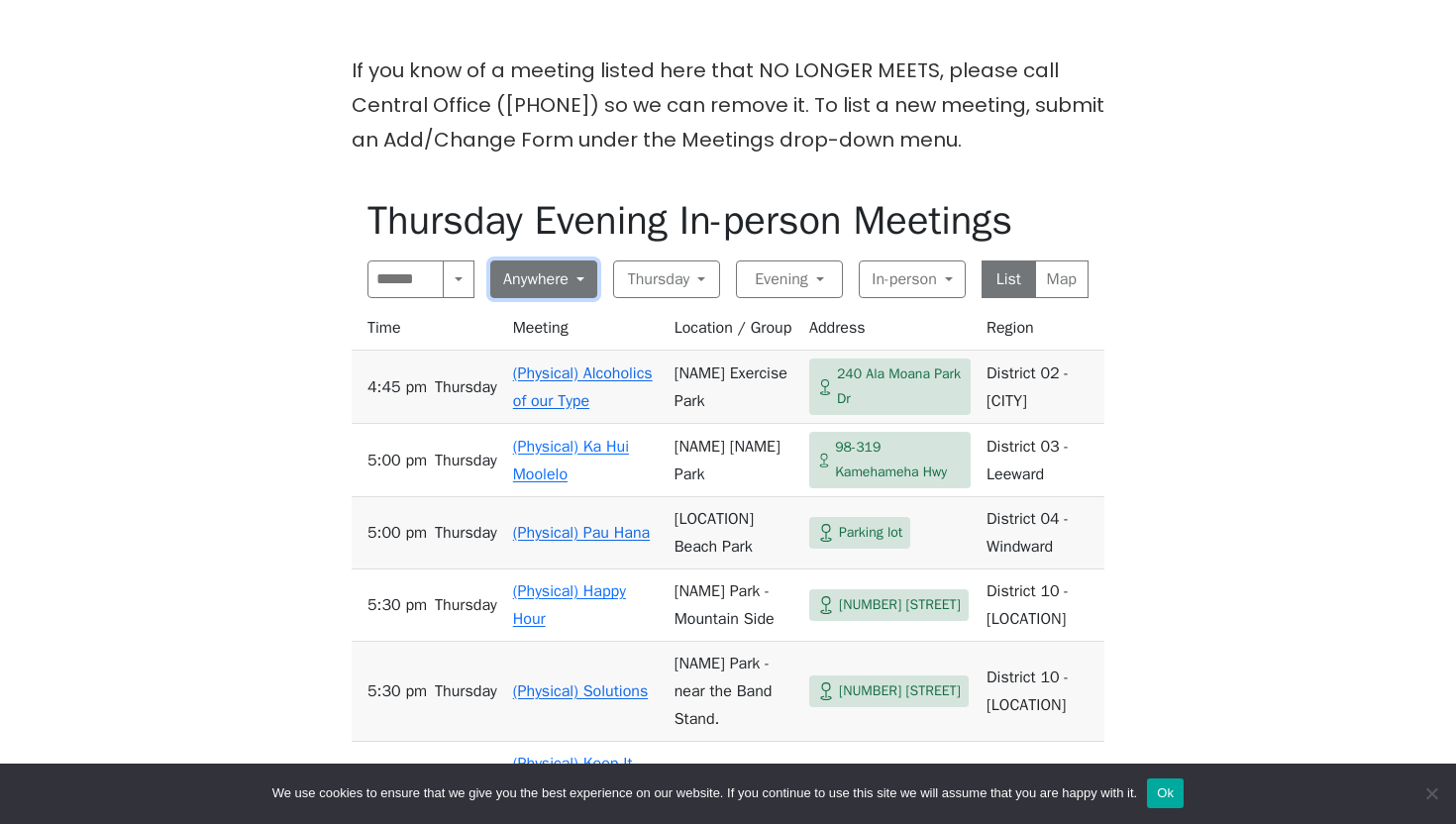 click on "Anywhere" at bounding box center (544, 279) 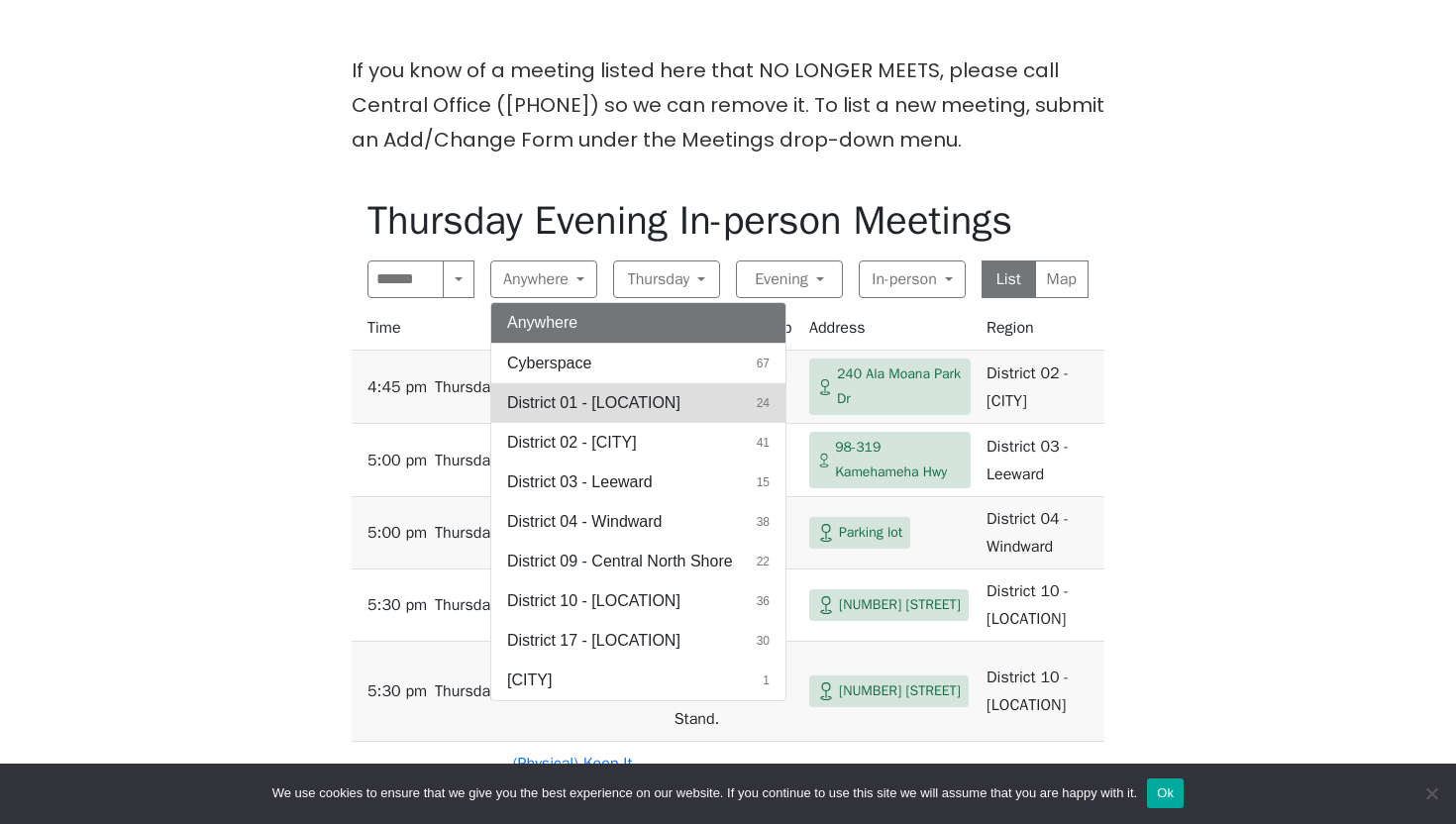 click on "District [NUMBER] - Diamond Head" at bounding box center [593, 403] 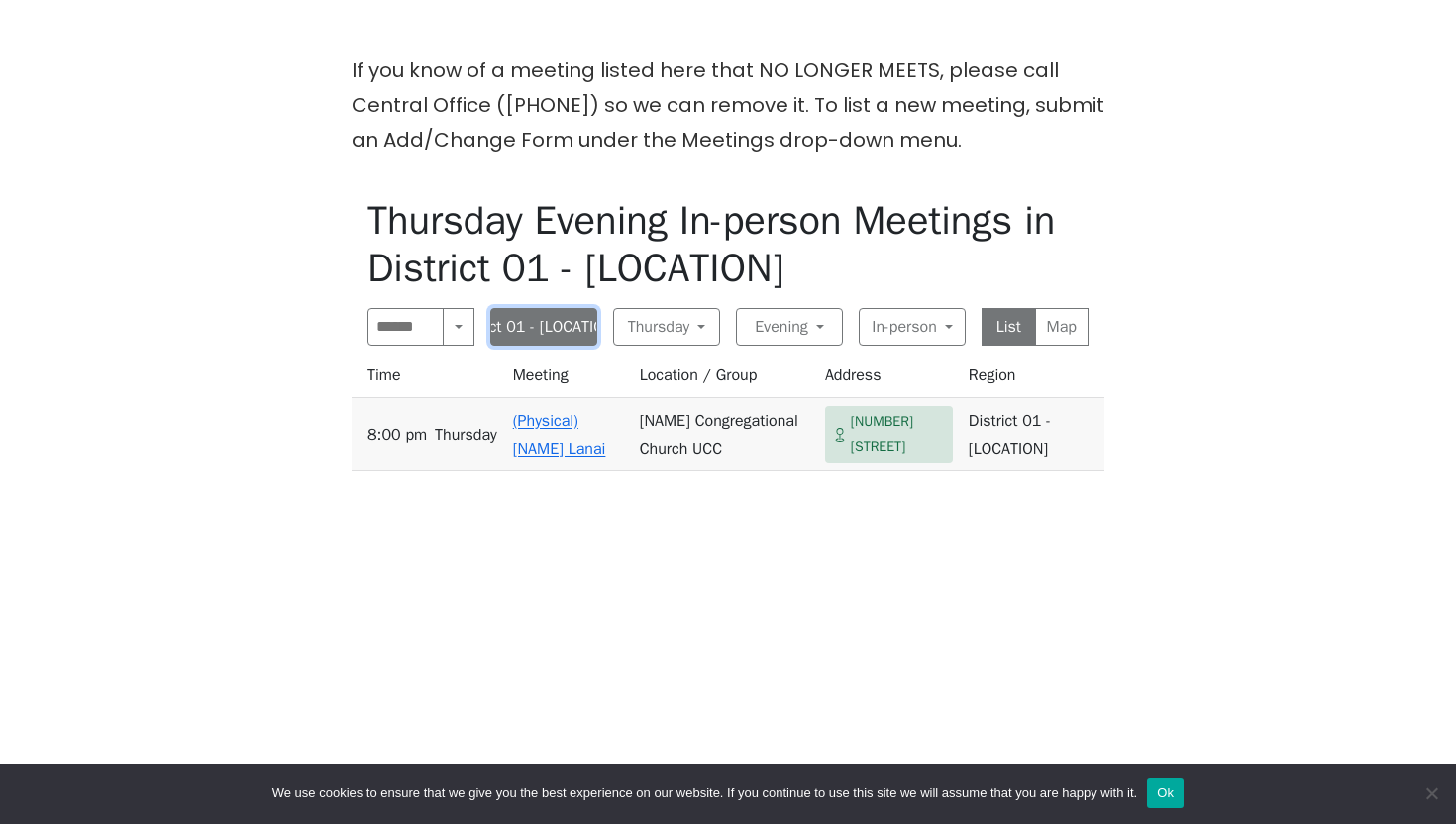 click on "District [NUMBER] - Diamond Head" at bounding box center (544, 327) 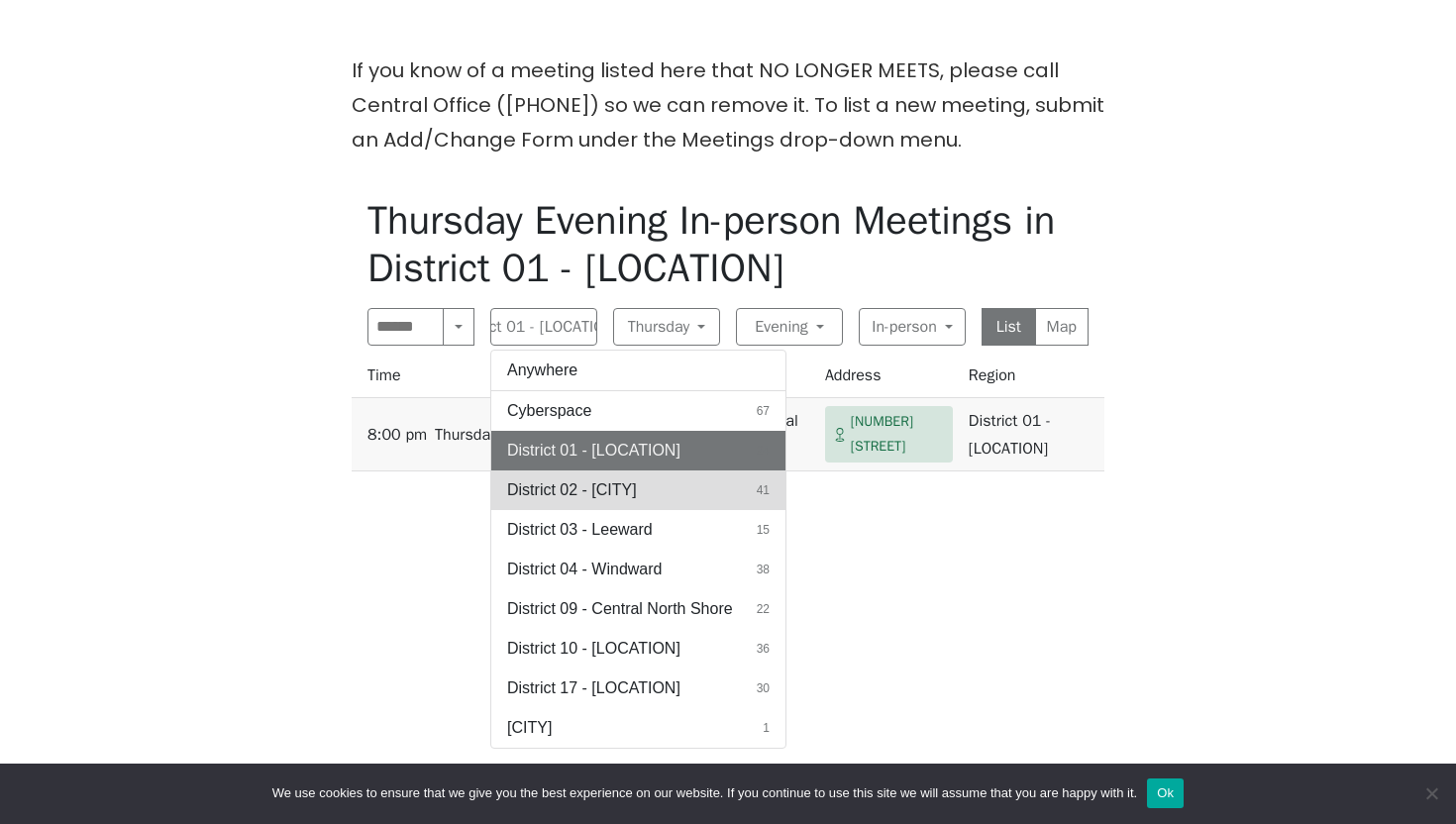 click on "District [NUMBER] - Honolulu" at bounding box center (572, 490) 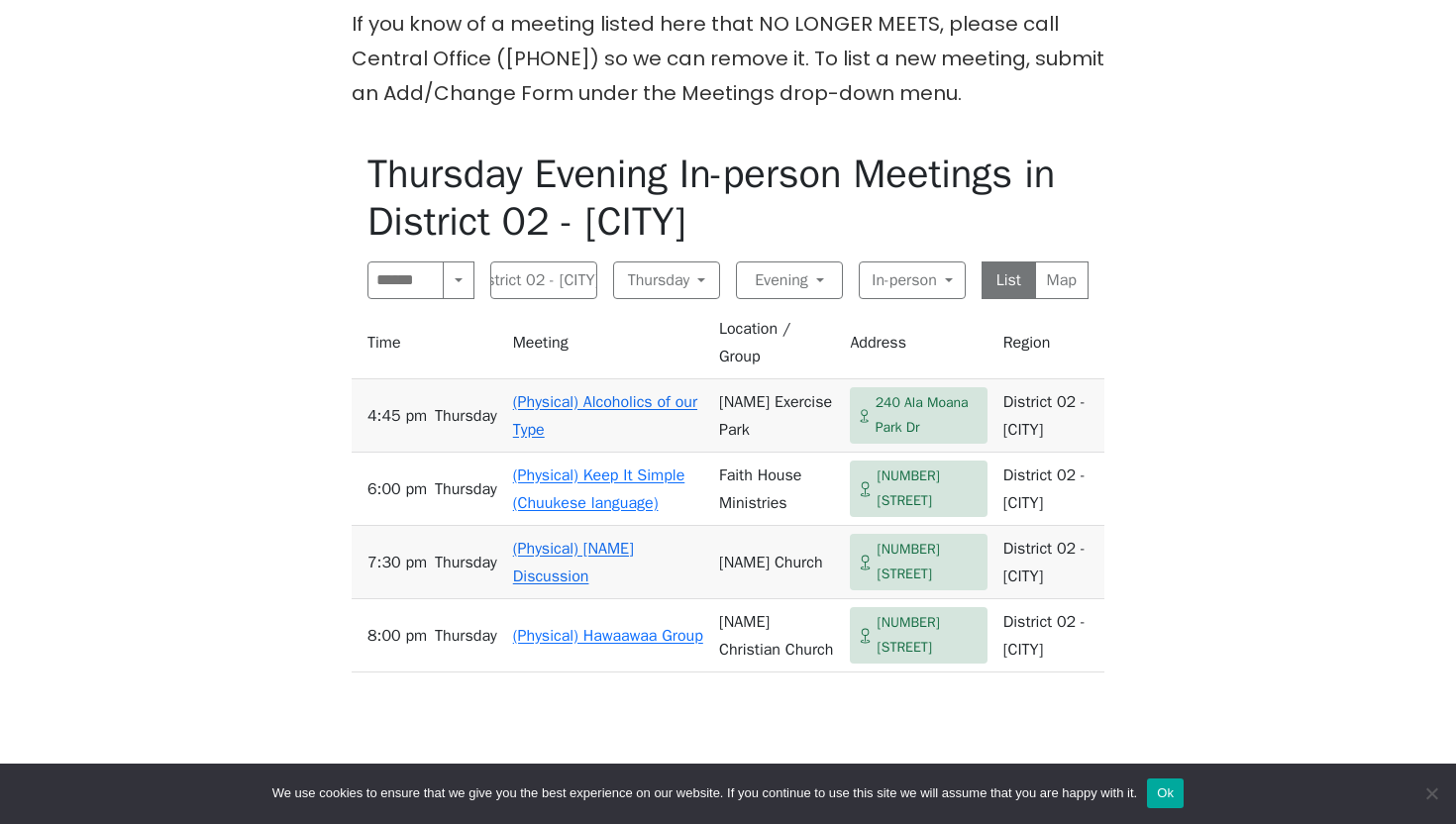 scroll, scrollTop: 556, scrollLeft: 0, axis: vertical 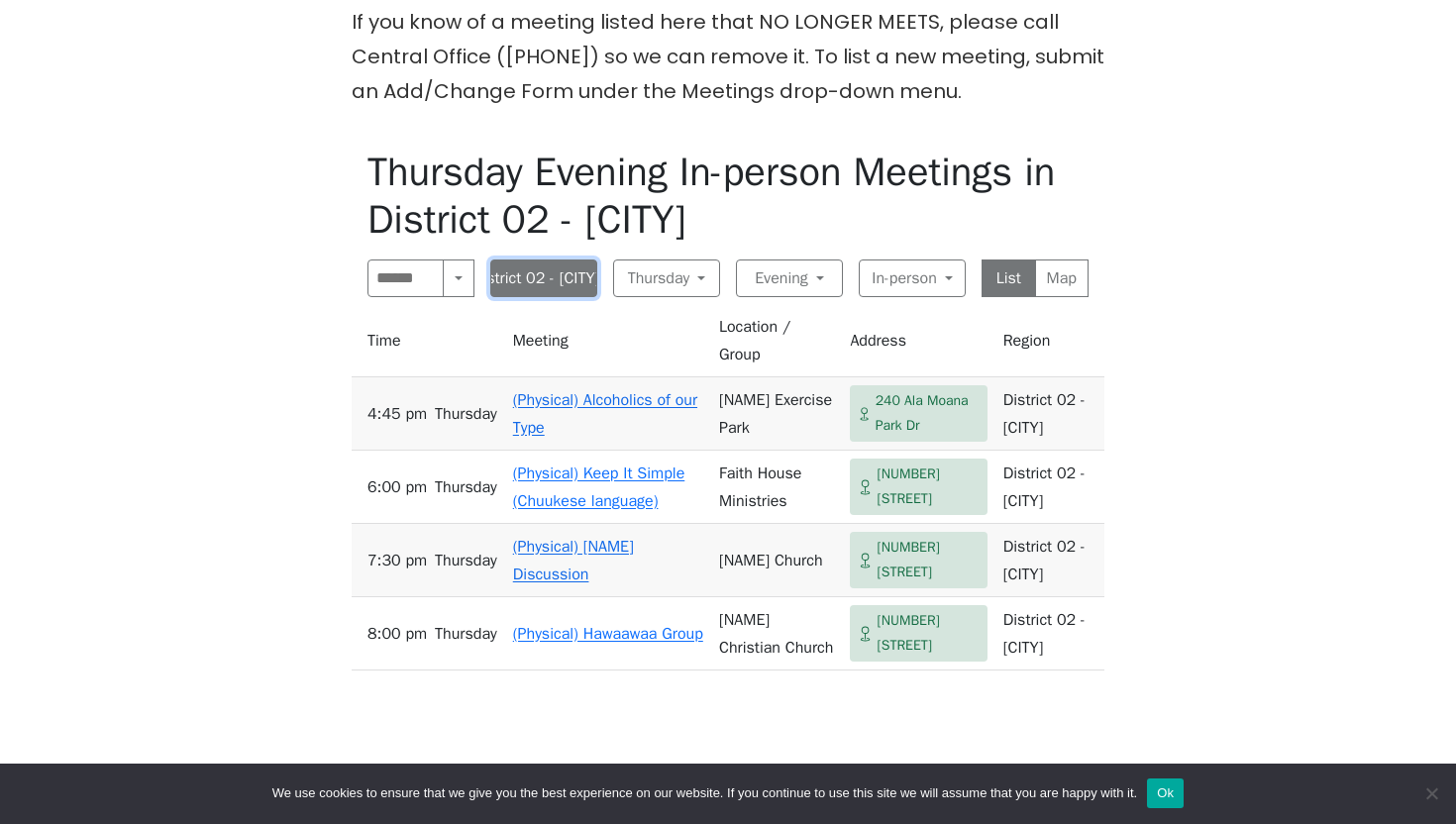 click on "District [NUMBER] - Honolulu" at bounding box center (544, 278) 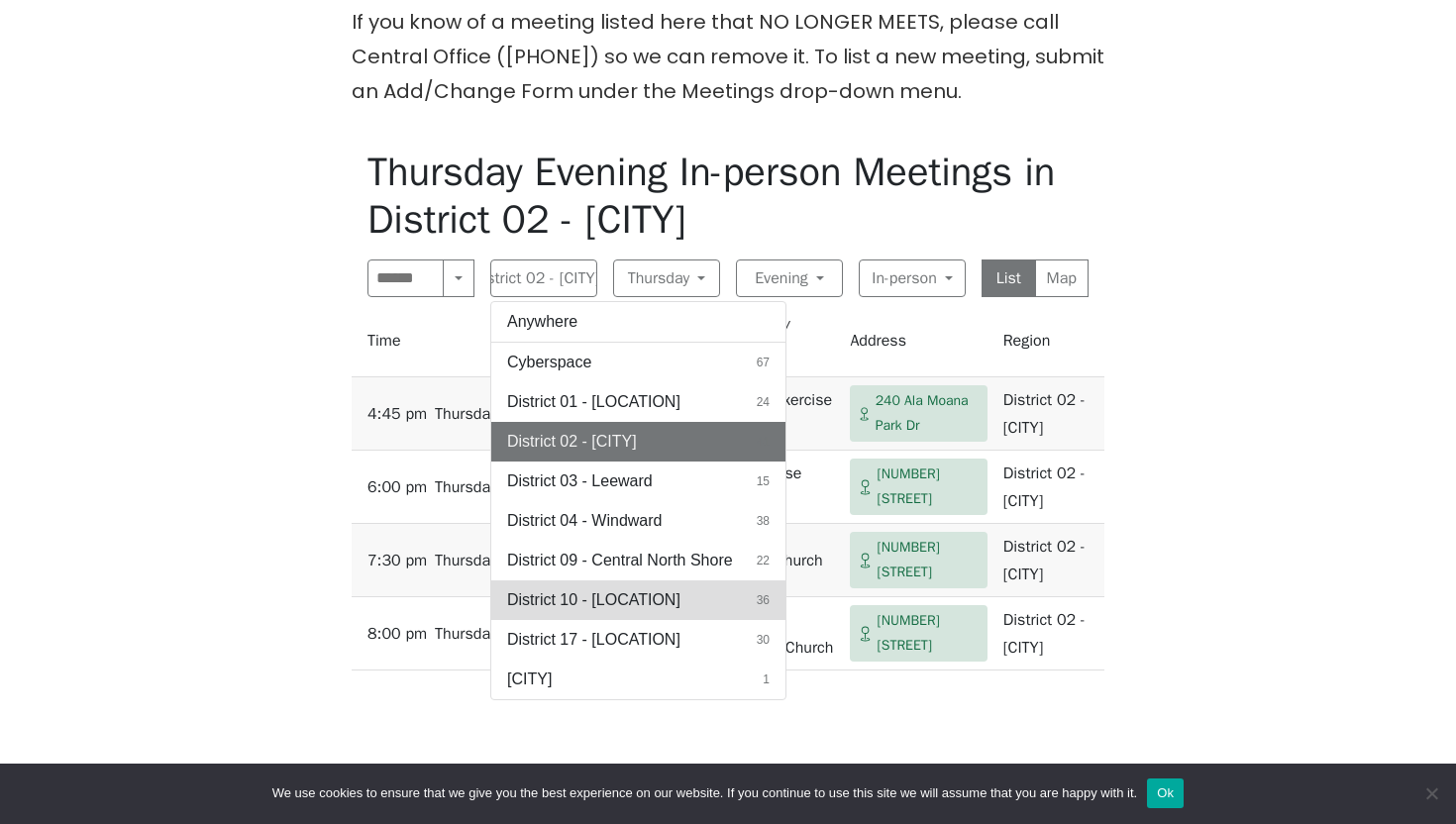 click on "District [NUMBER] - Waikiki" at bounding box center (593, 600) 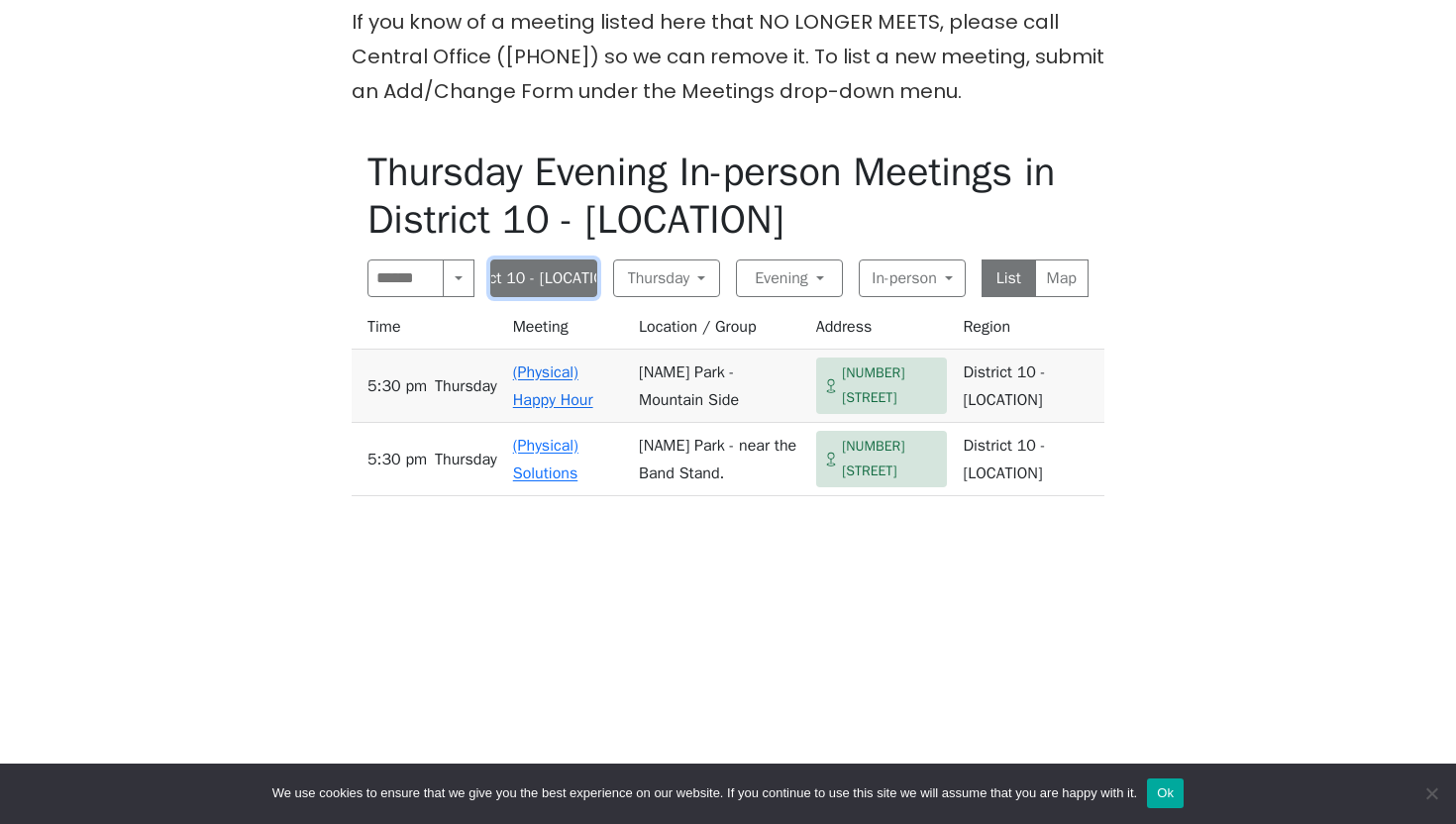 click on "District [NUMBER] - Waikiki" at bounding box center [544, 278] 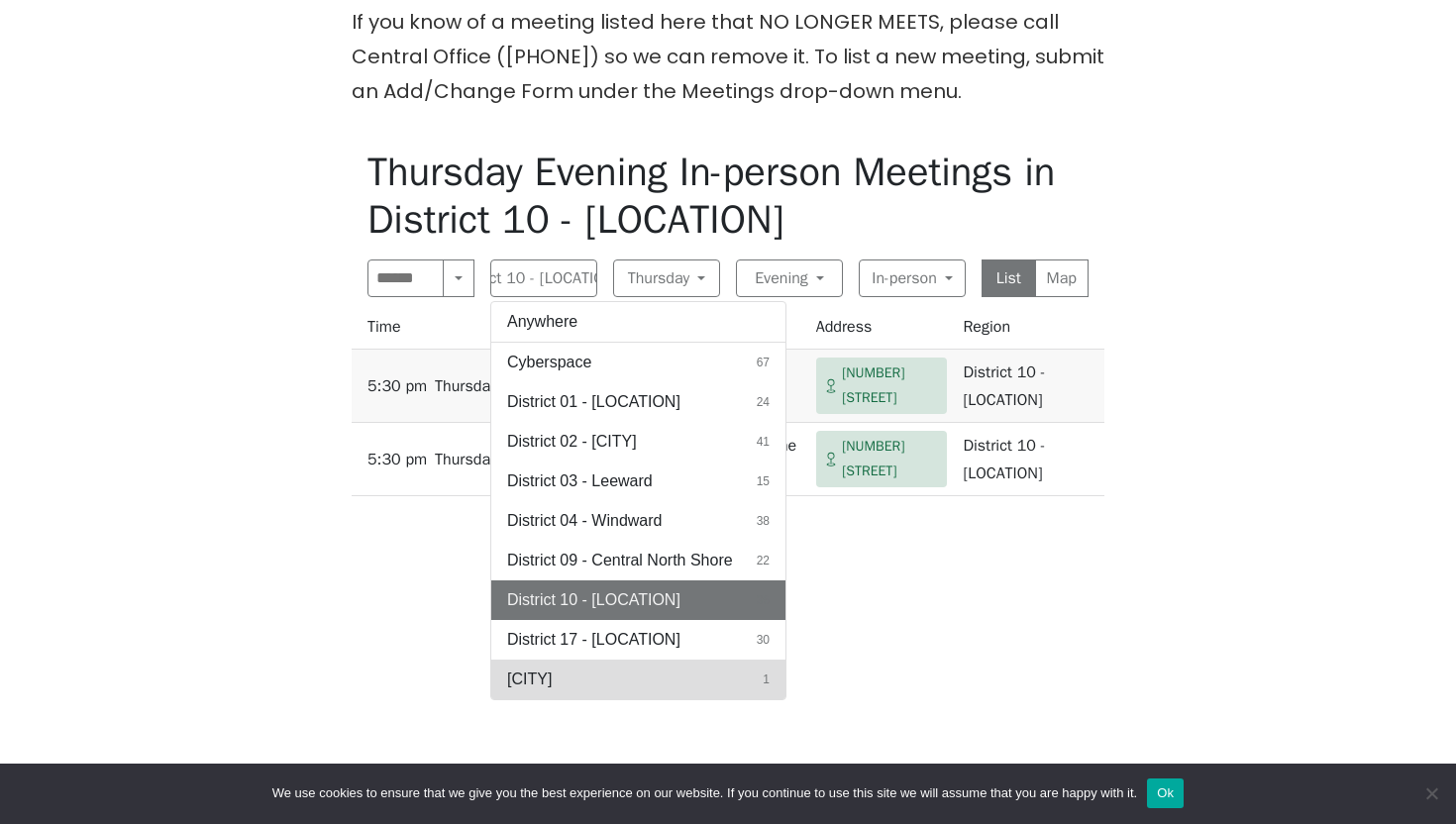 click on "Honolulu" at bounding box center (529, 679) 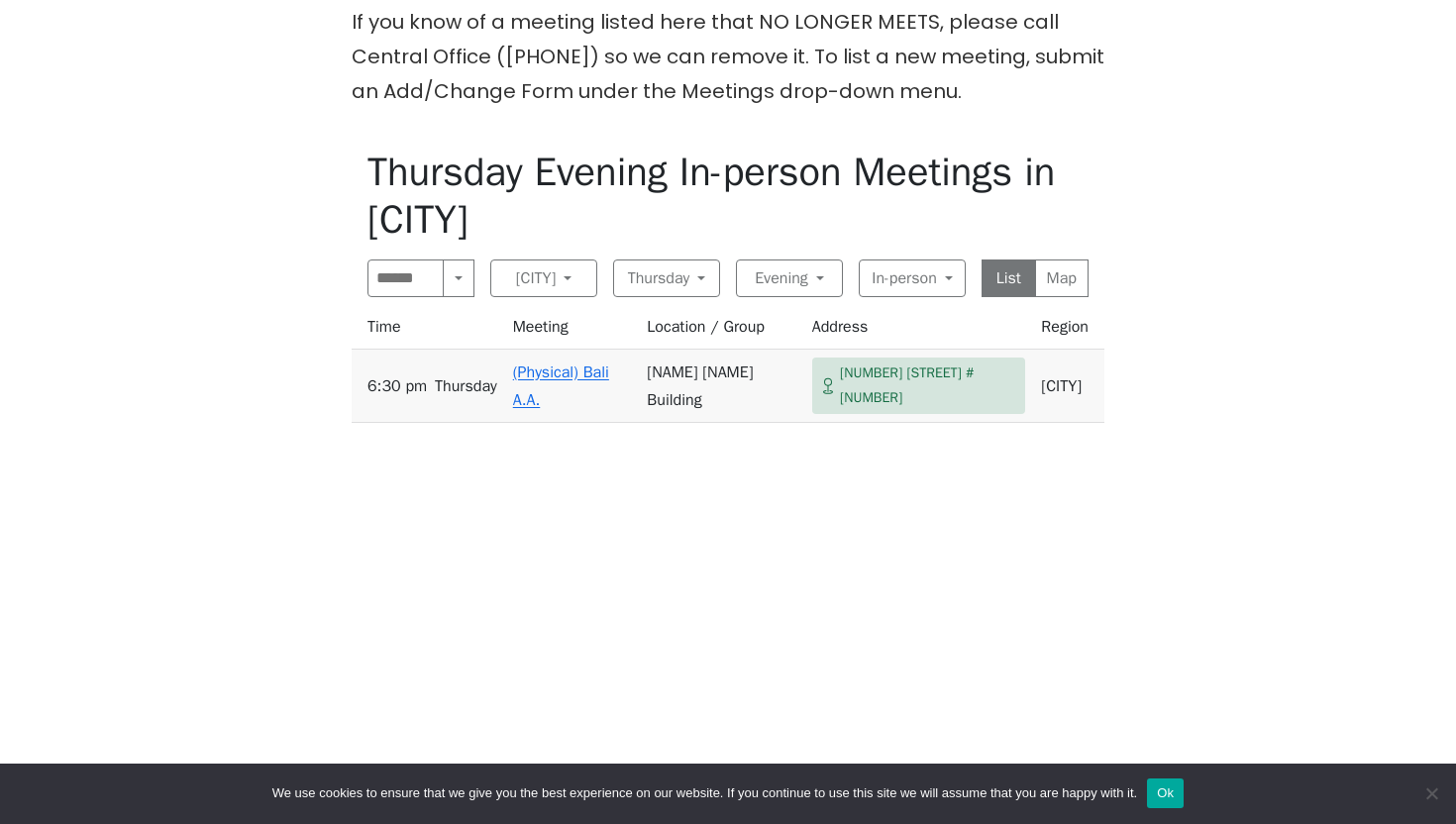 click on "(Physical) Bali A.A." at bounding box center [561, 386] 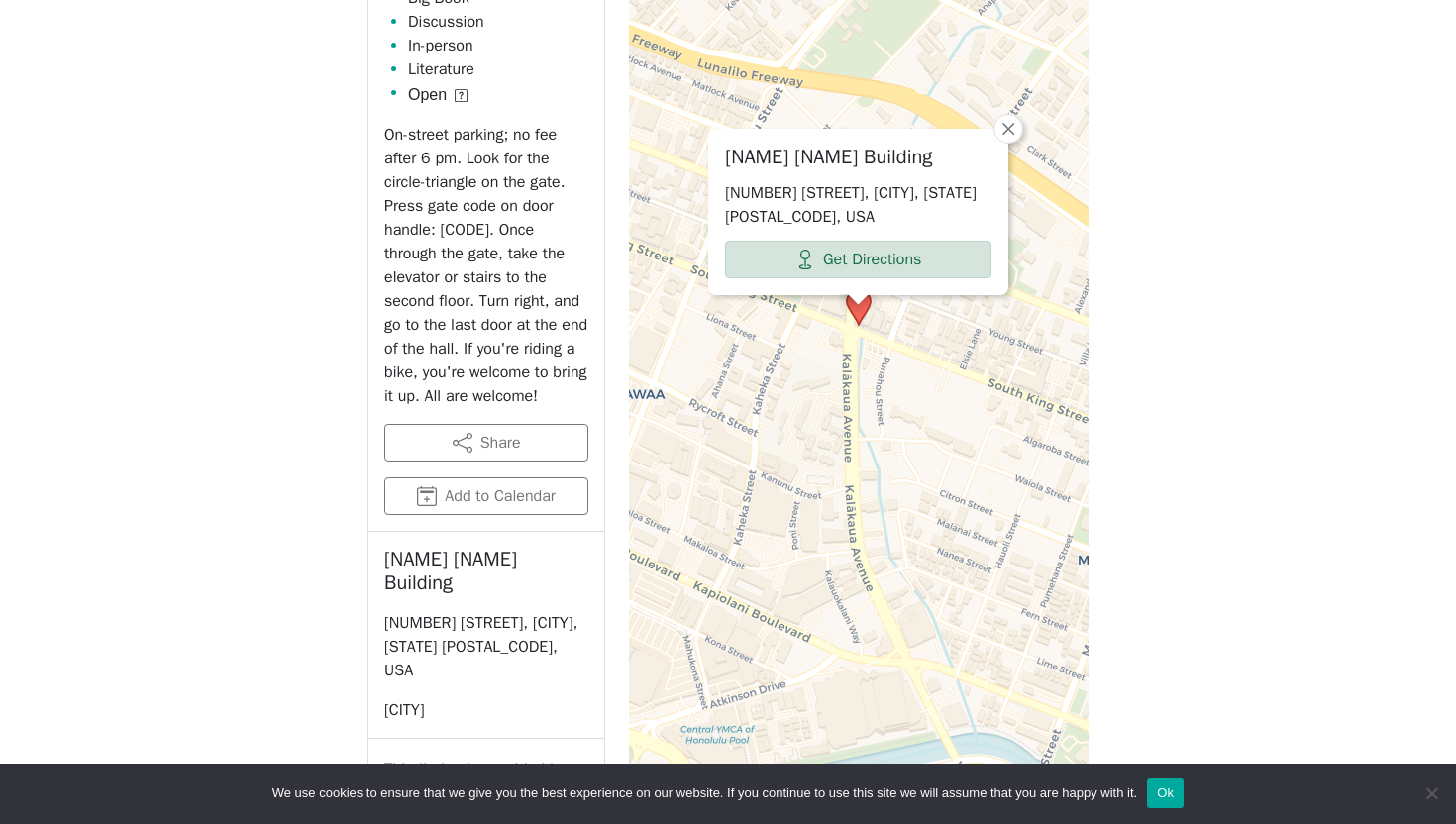 scroll, scrollTop: 990, scrollLeft: 0, axis: vertical 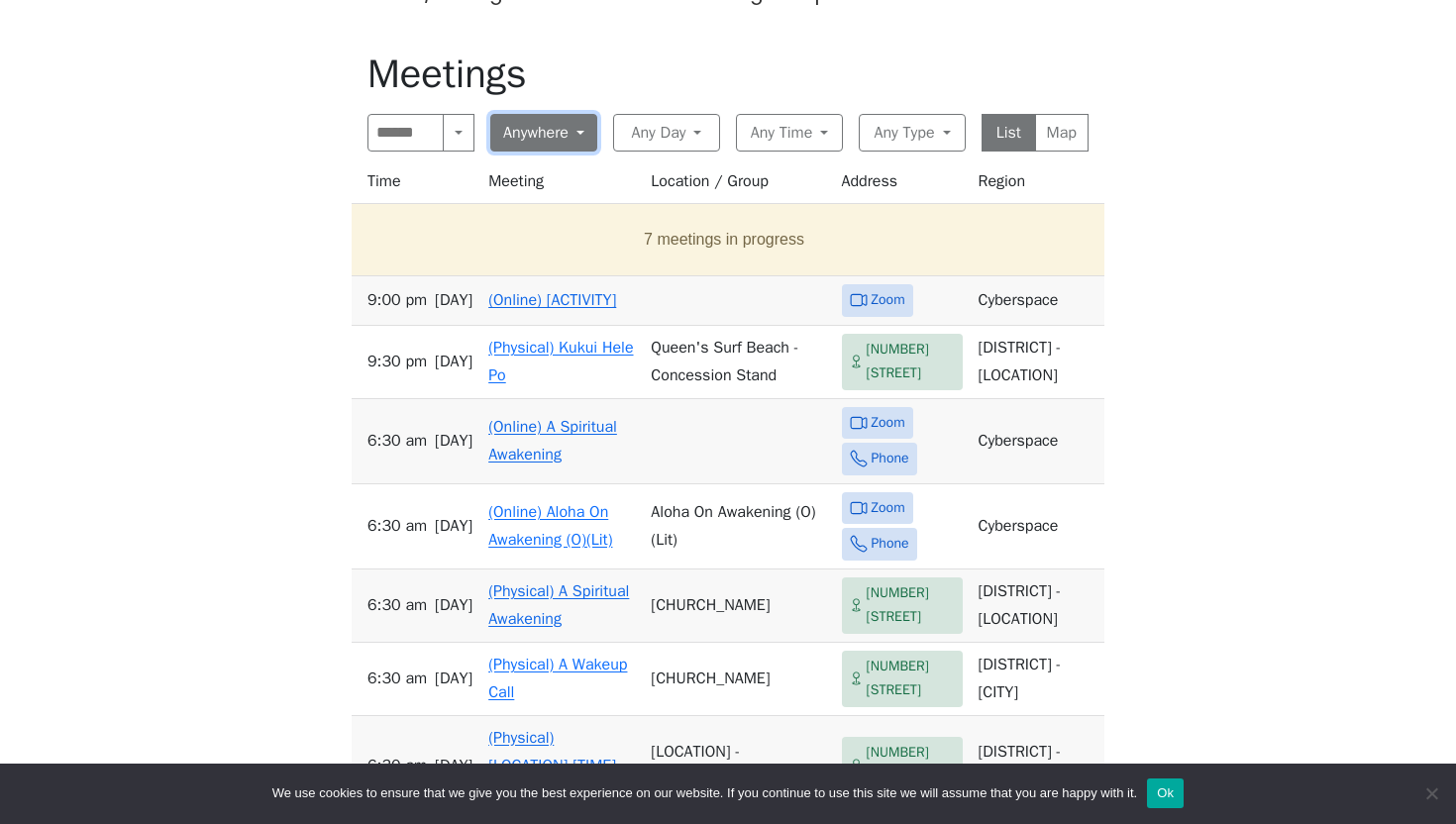 click on "Anywhere" at bounding box center [544, 133] 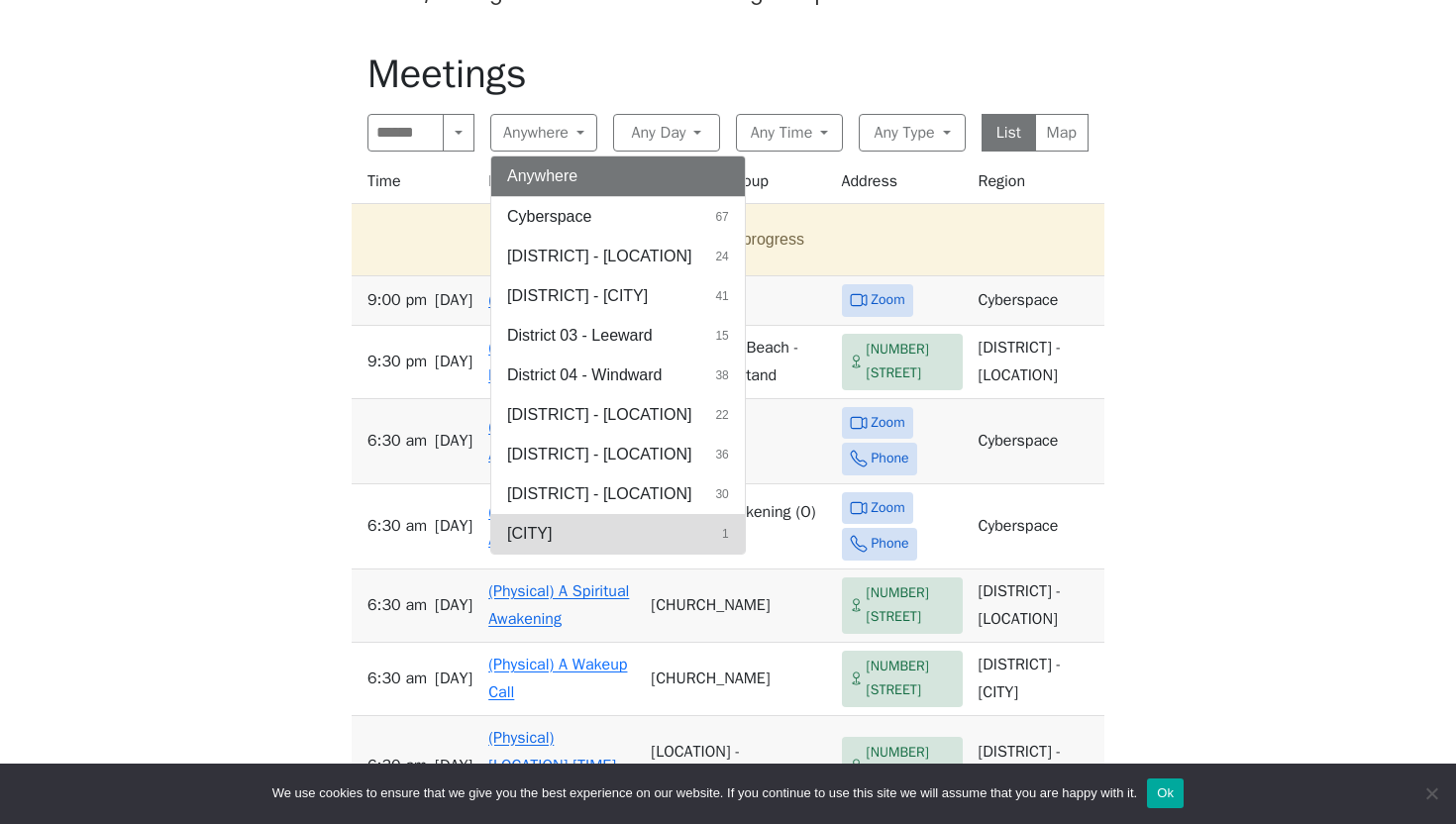 click on "Honolulu 1" at bounding box center (618, 534) 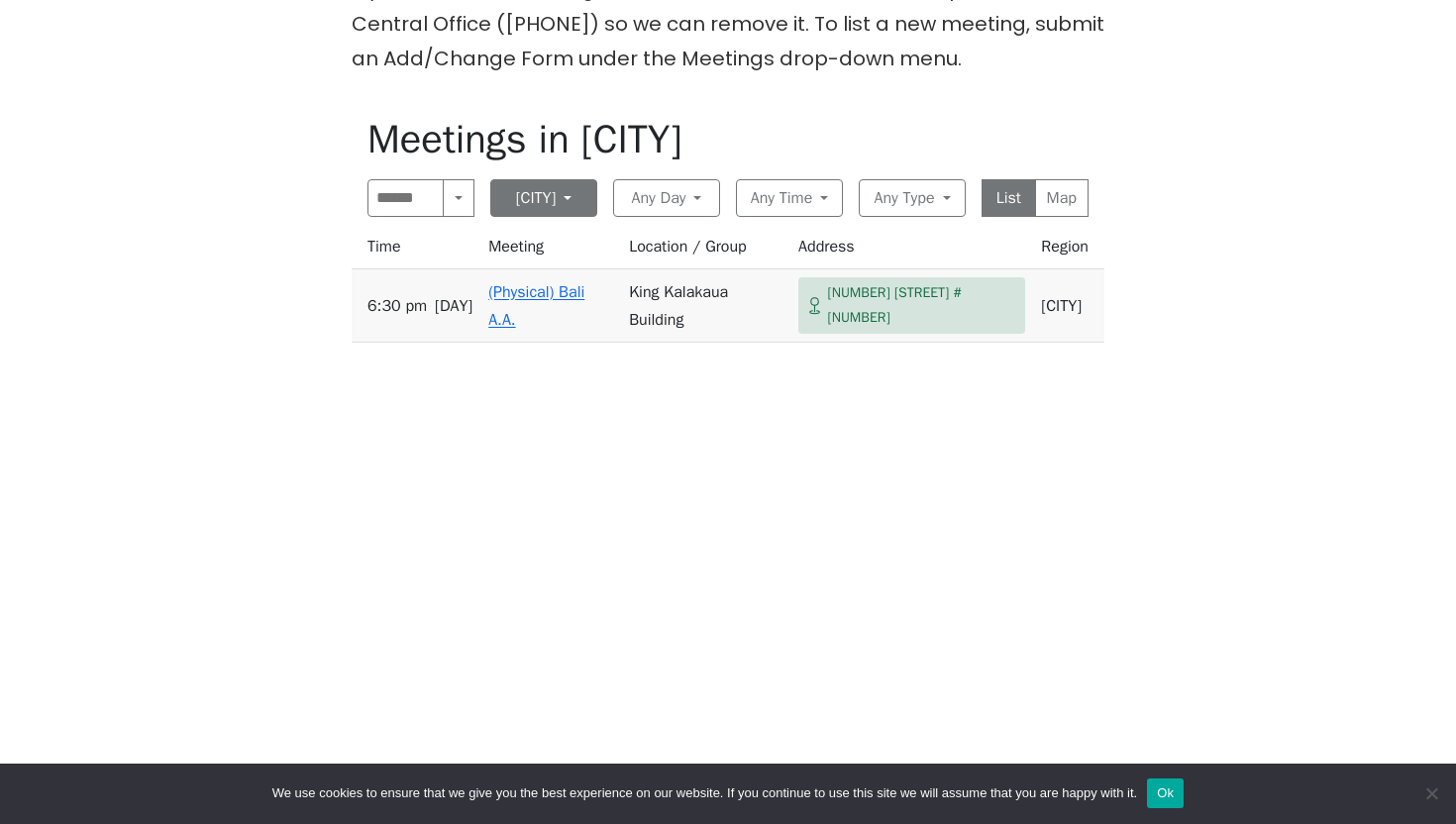 scroll, scrollTop: 559, scrollLeft: 0, axis: vertical 